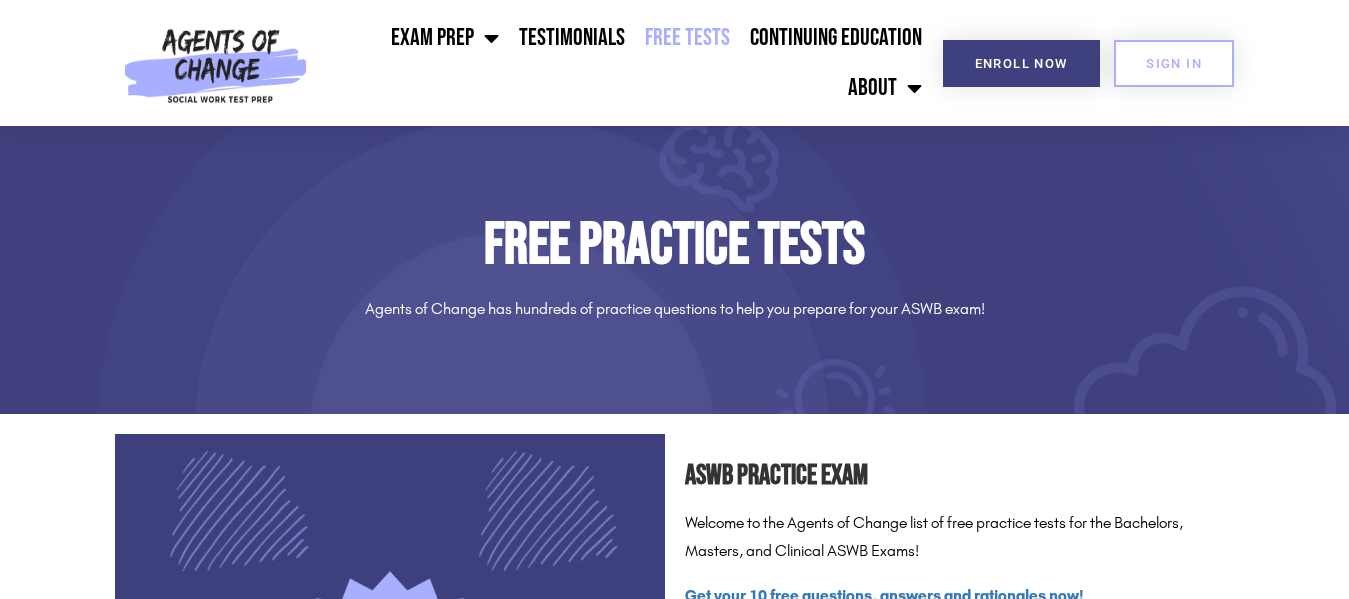 scroll, scrollTop: 0, scrollLeft: 0, axis: both 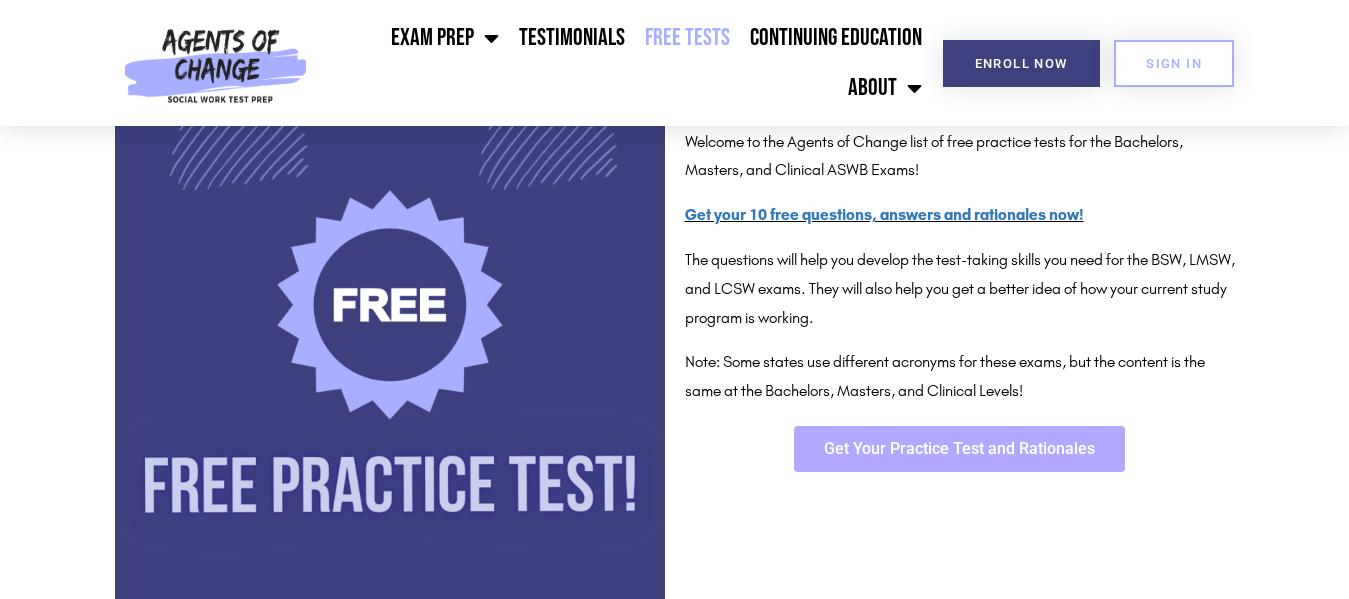 click on "Get Your Practice Test and Rationales" at bounding box center (959, 449) 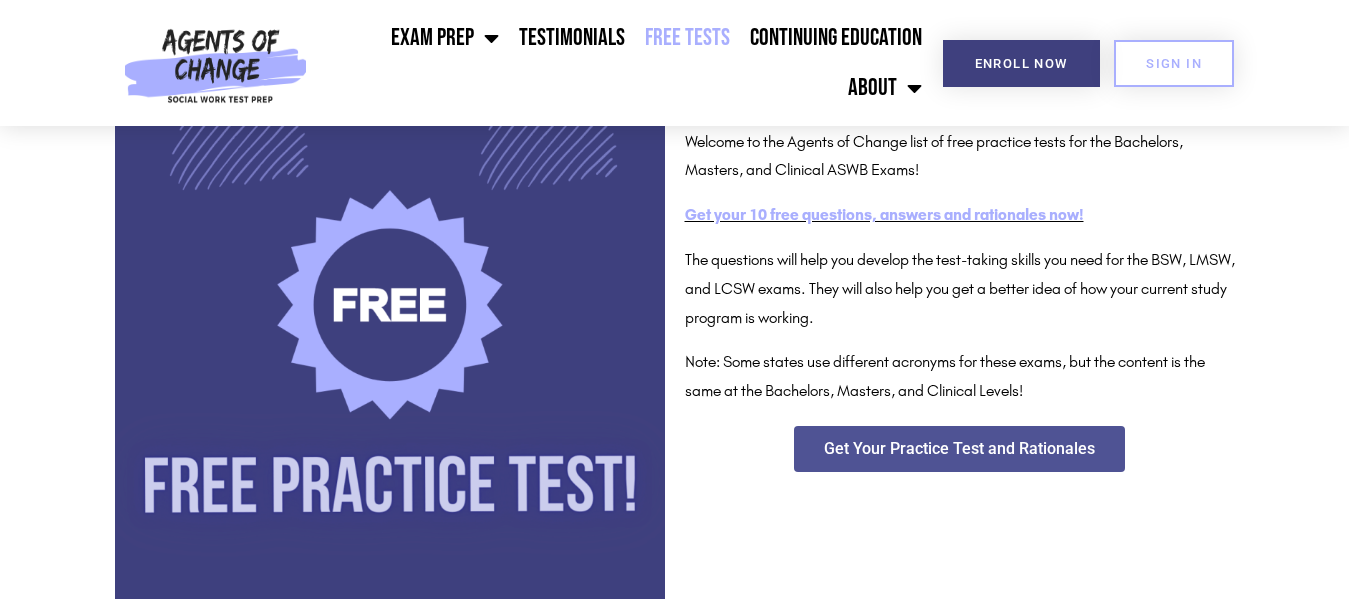 click on "Get your 10 free questions, answers and rationales now!" at bounding box center [884, 214] 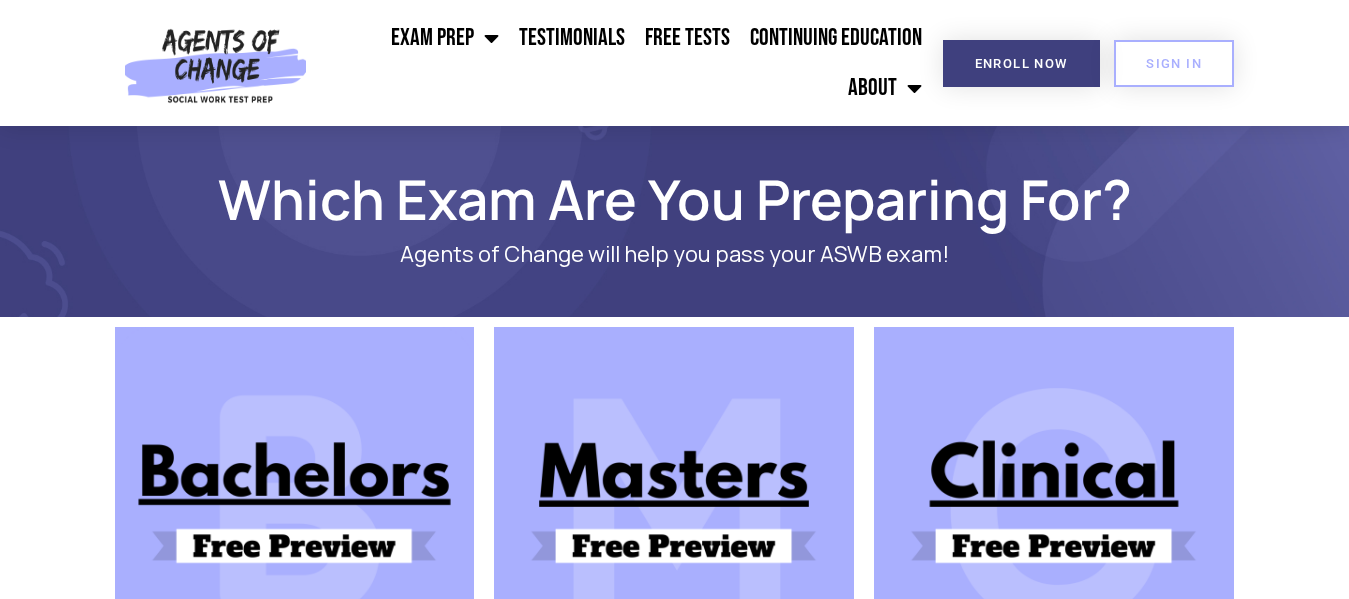 scroll, scrollTop: 0, scrollLeft: 0, axis: both 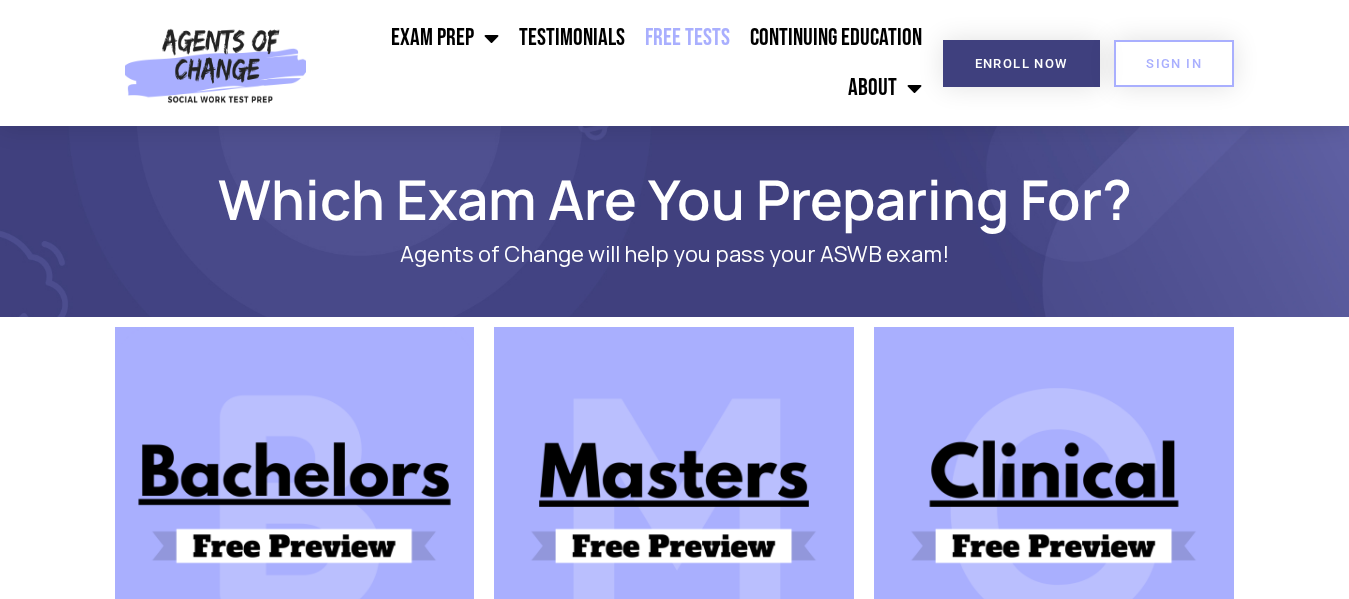 click on "Free Tests" 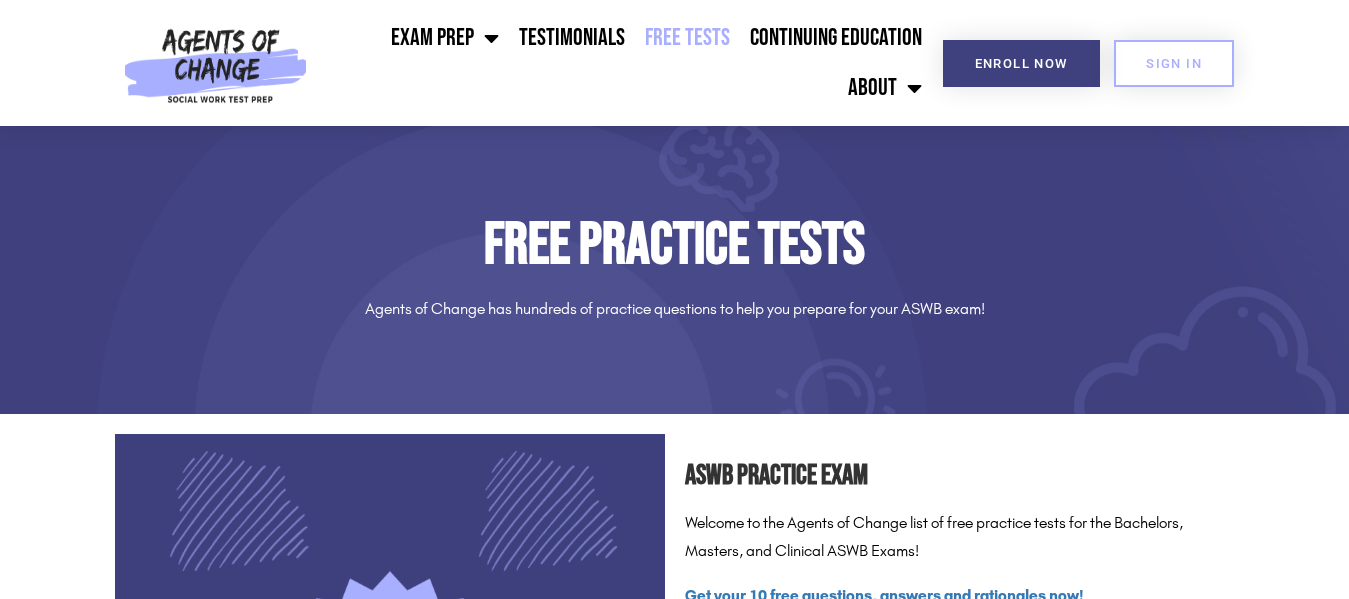 scroll, scrollTop: 0, scrollLeft: 0, axis: both 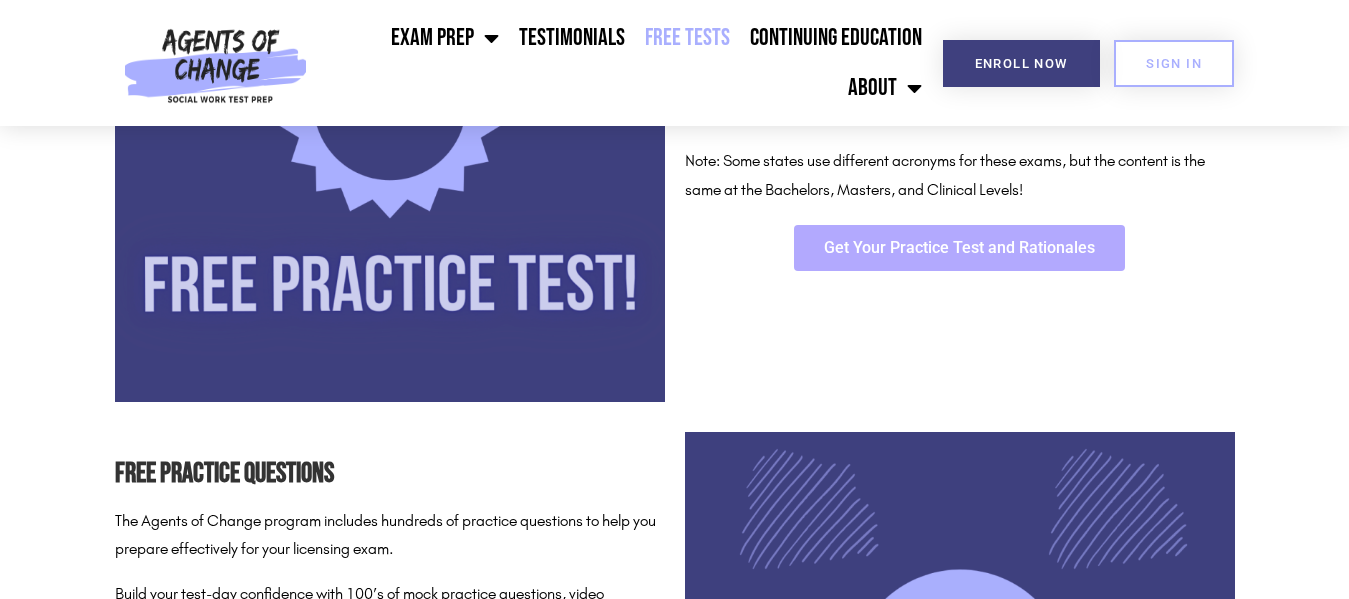 click on "Get Your Practice Test and Rationales" at bounding box center (959, 248) 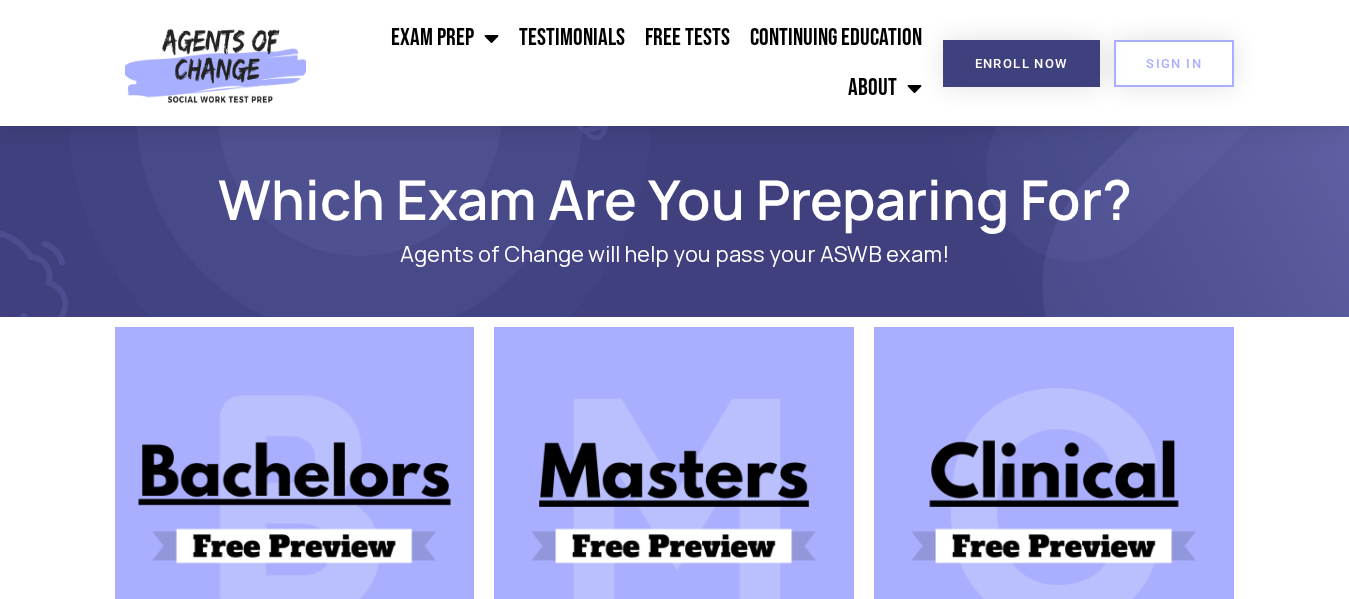 scroll, scrollTop: 0, scrollLeft: 0, axis: both 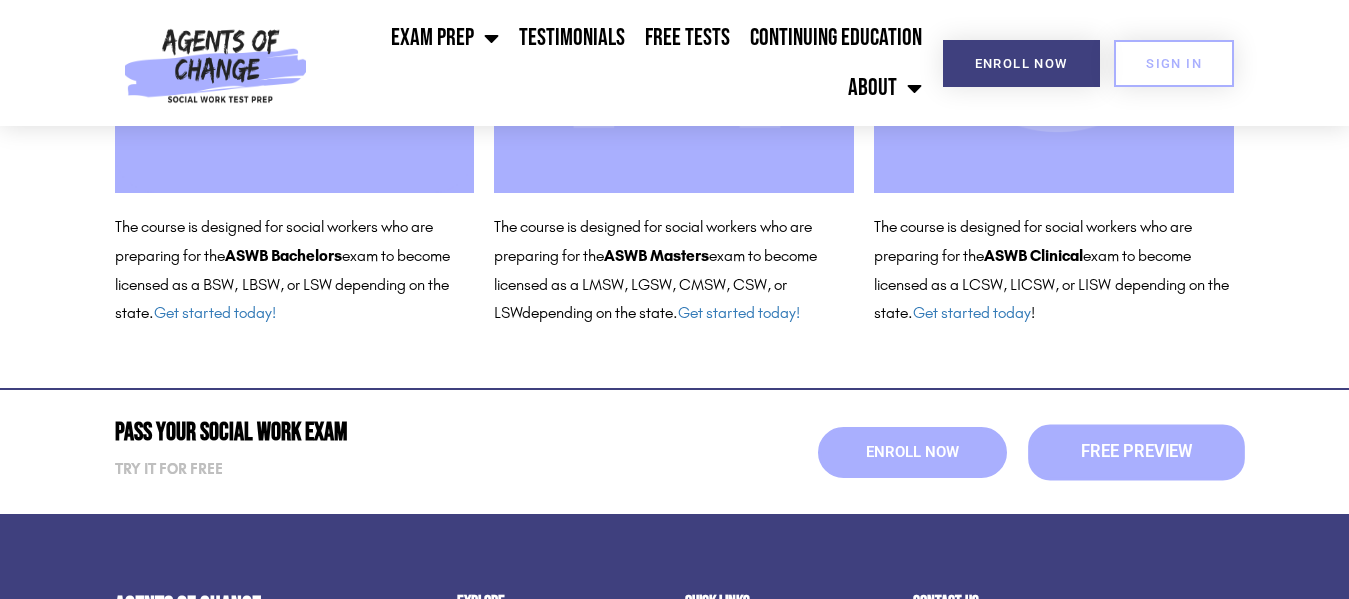 click on "Free Preview" at bounding box center [1135, 452] 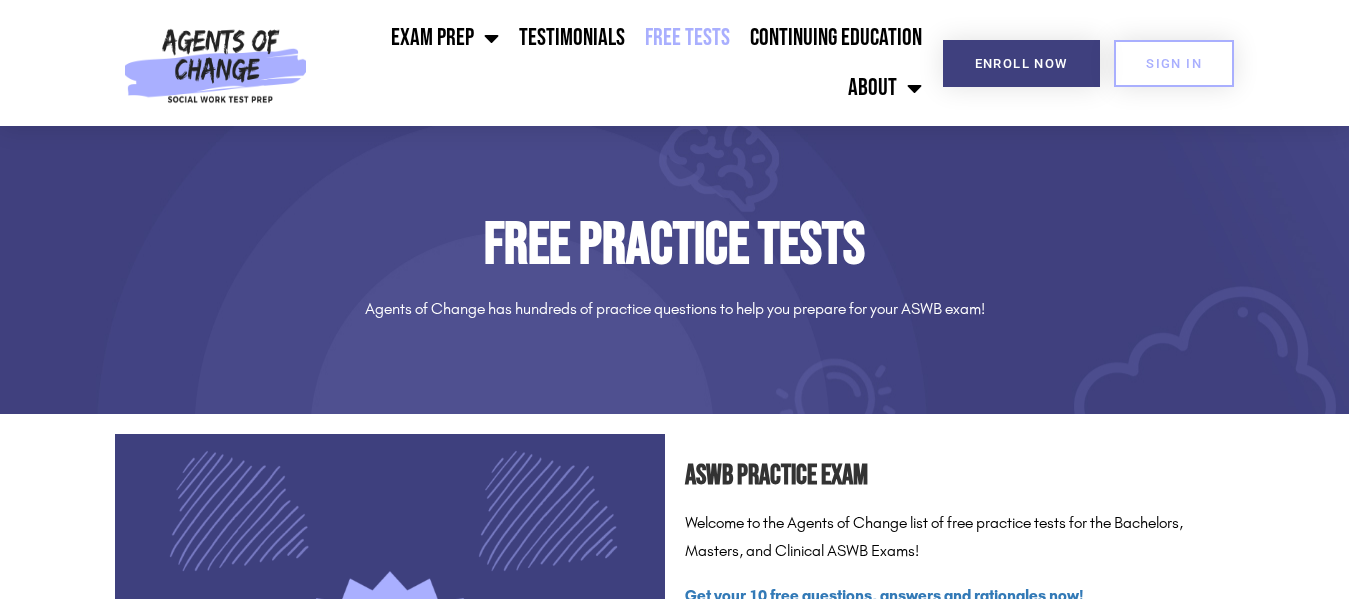 scroll, scrollTop: 0, scrollLeft: 0, axis: both 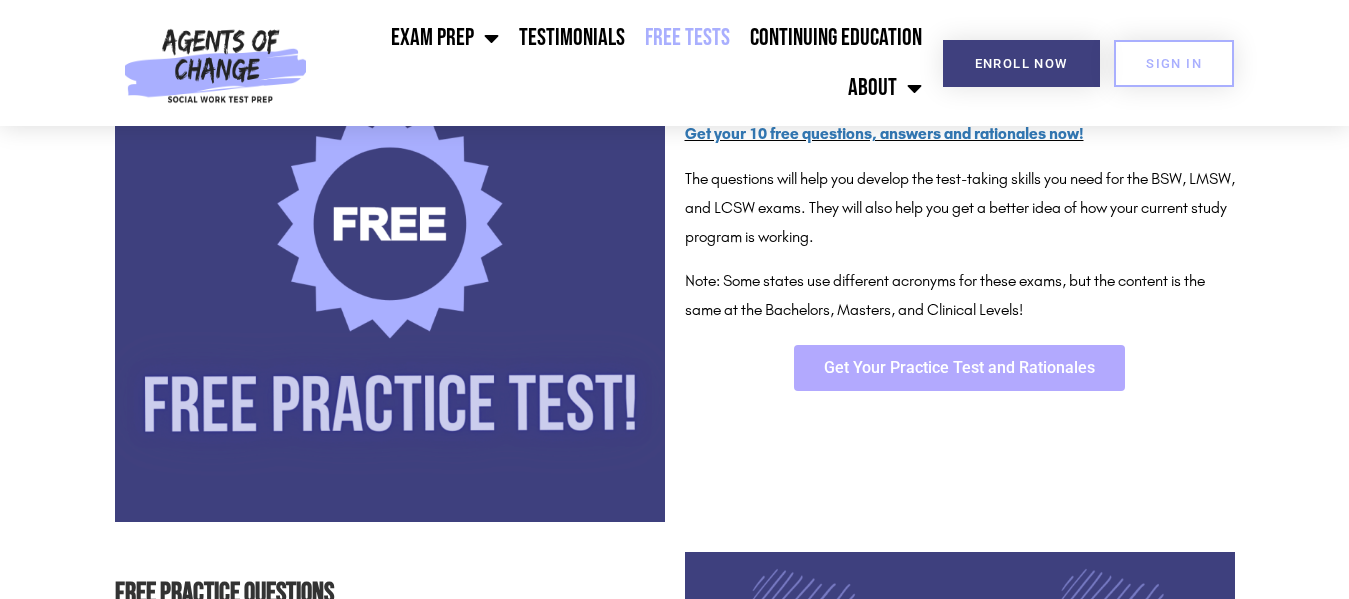 click on "Get Your Practice Test and Rationales" at bounding box center [959, 368] 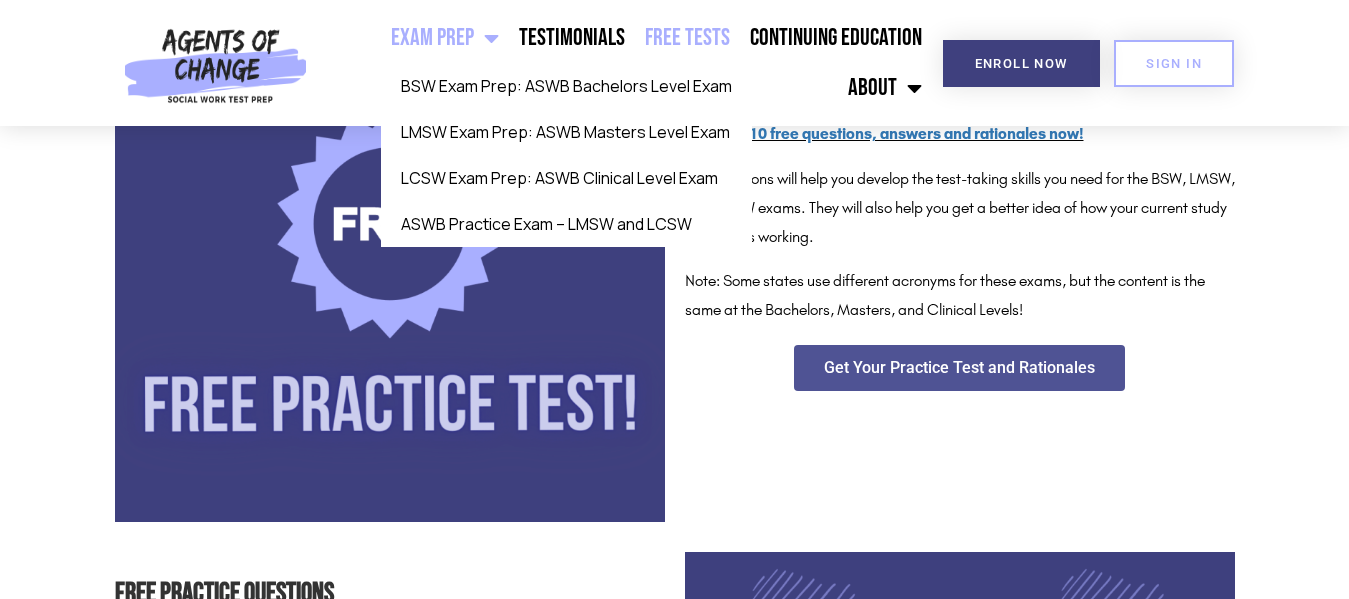 click 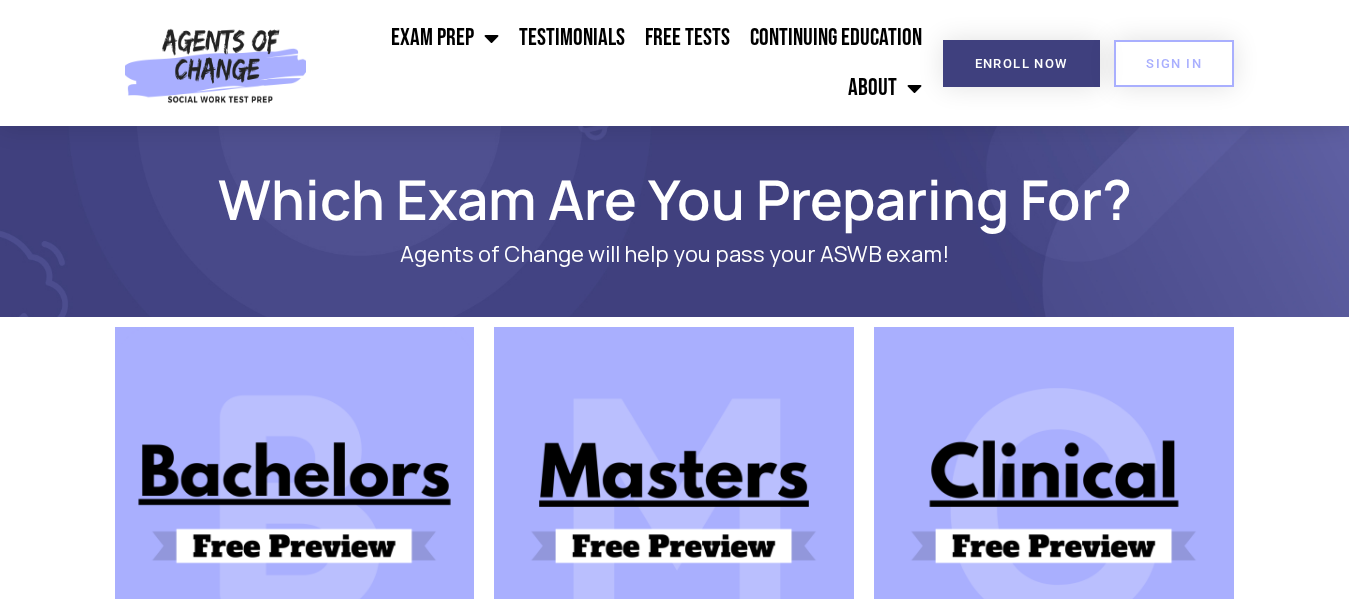 scroll, scrollTop: 0, scrollLeft: 0, axis: both 